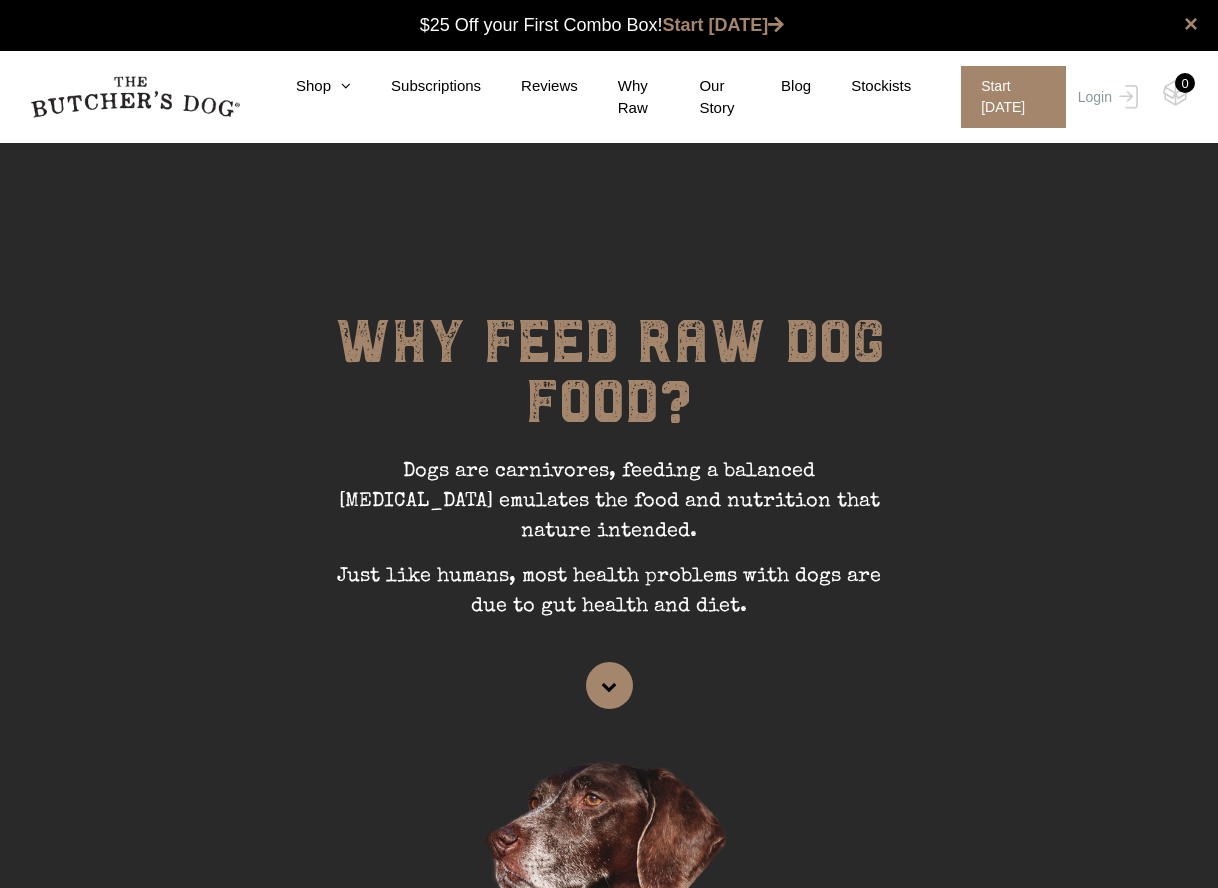 scroll, scrollTop: 0, scrollLeft: 0, axis: both 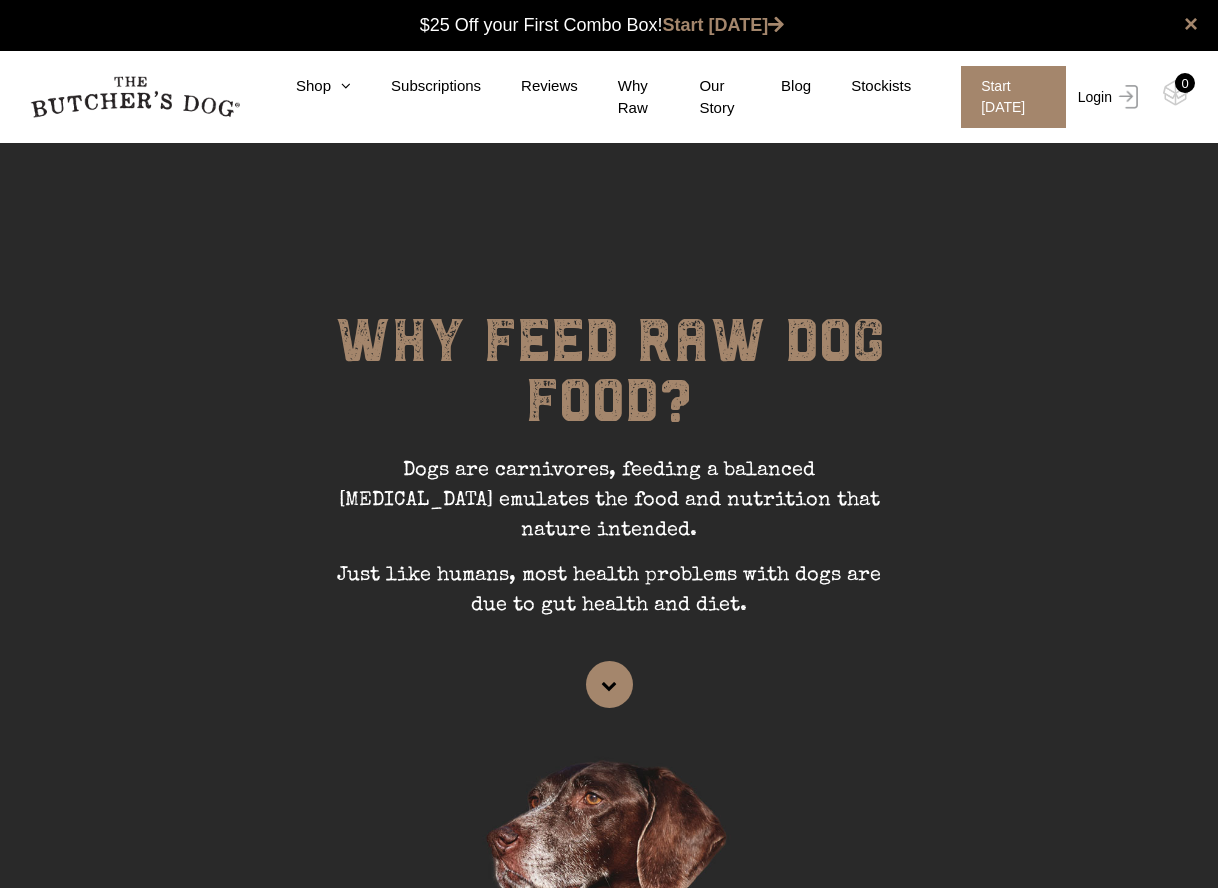click at bounding box center [1125, 97] 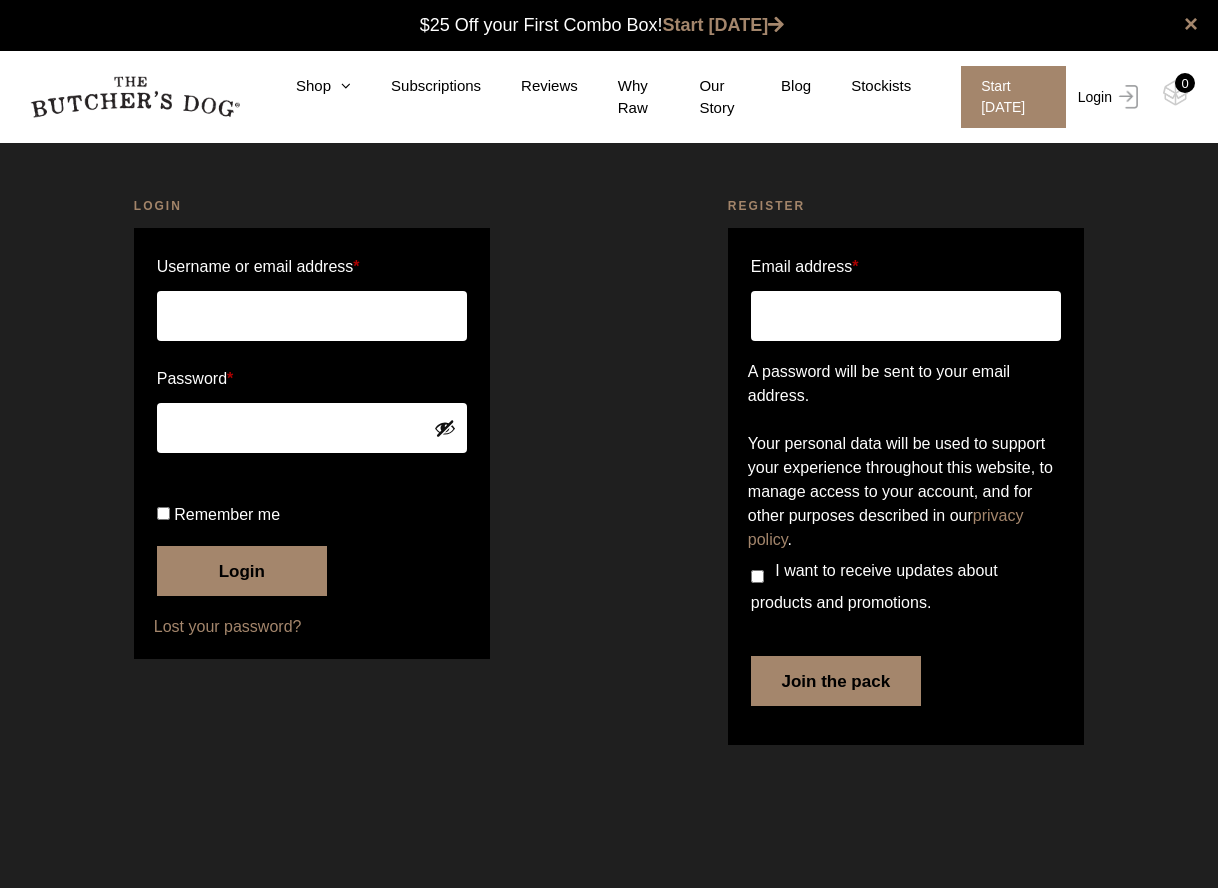 scroll, scrollTop: 0, scrollLeft: 0, axis: both 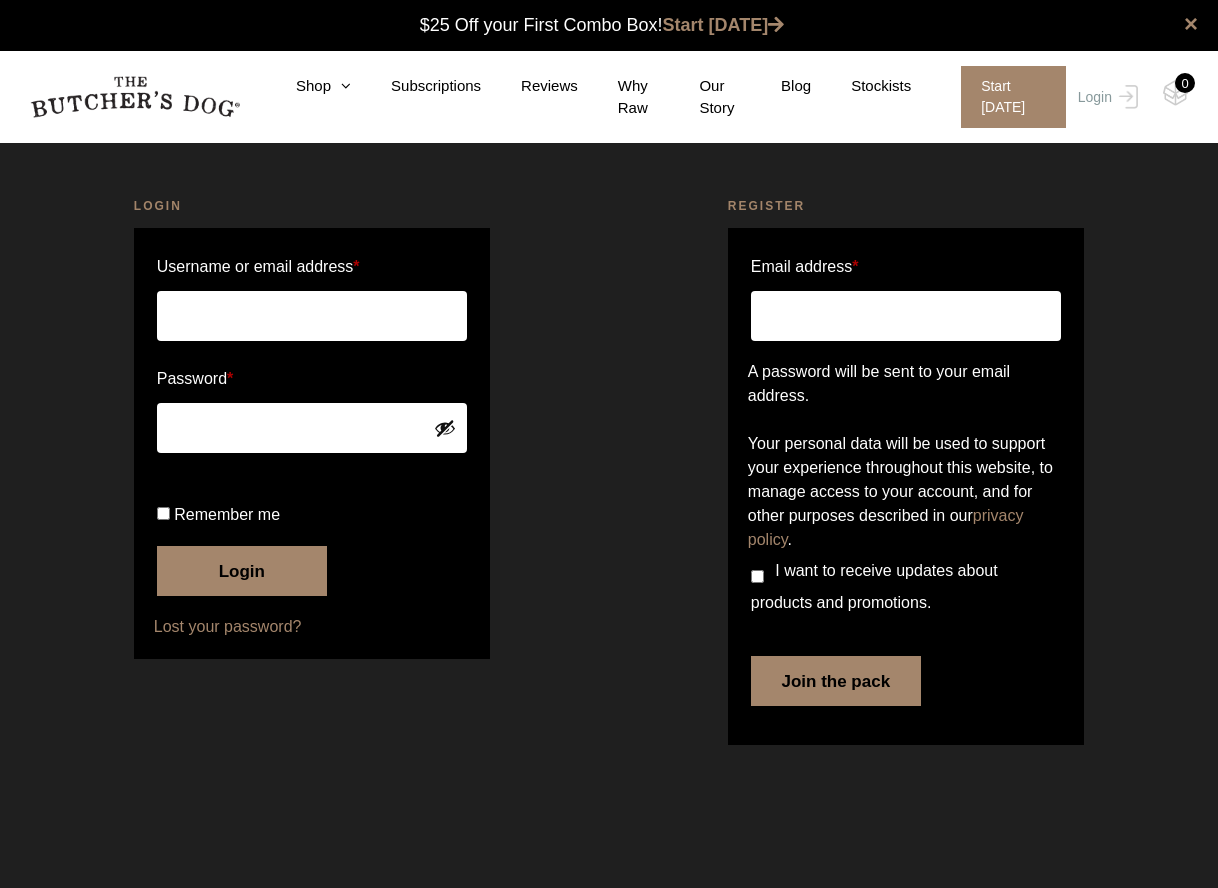 type on "champnessalan@gmail.com" 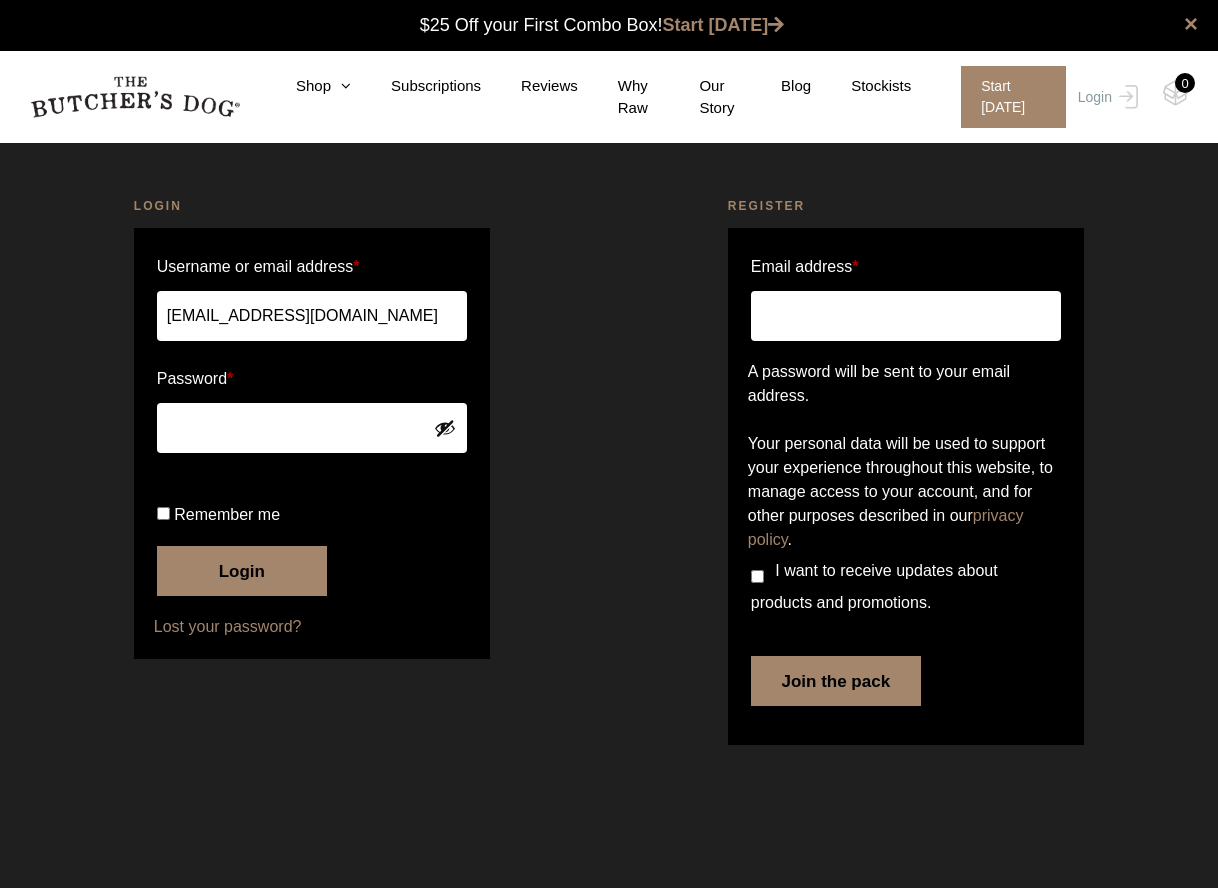 click on "Login" at bounding box center (242, 571) 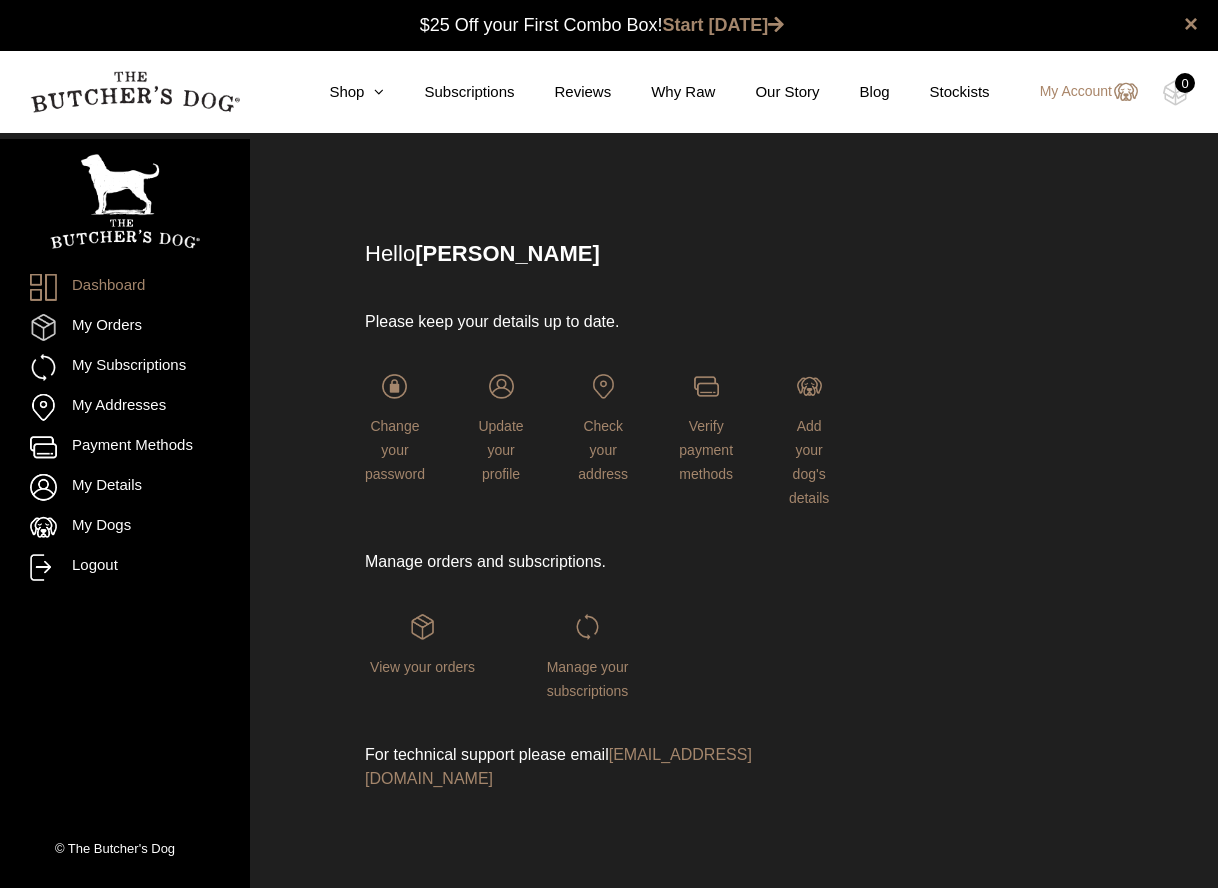 scroll, scrollTop: 0, scrollLeft: 0, axis: both 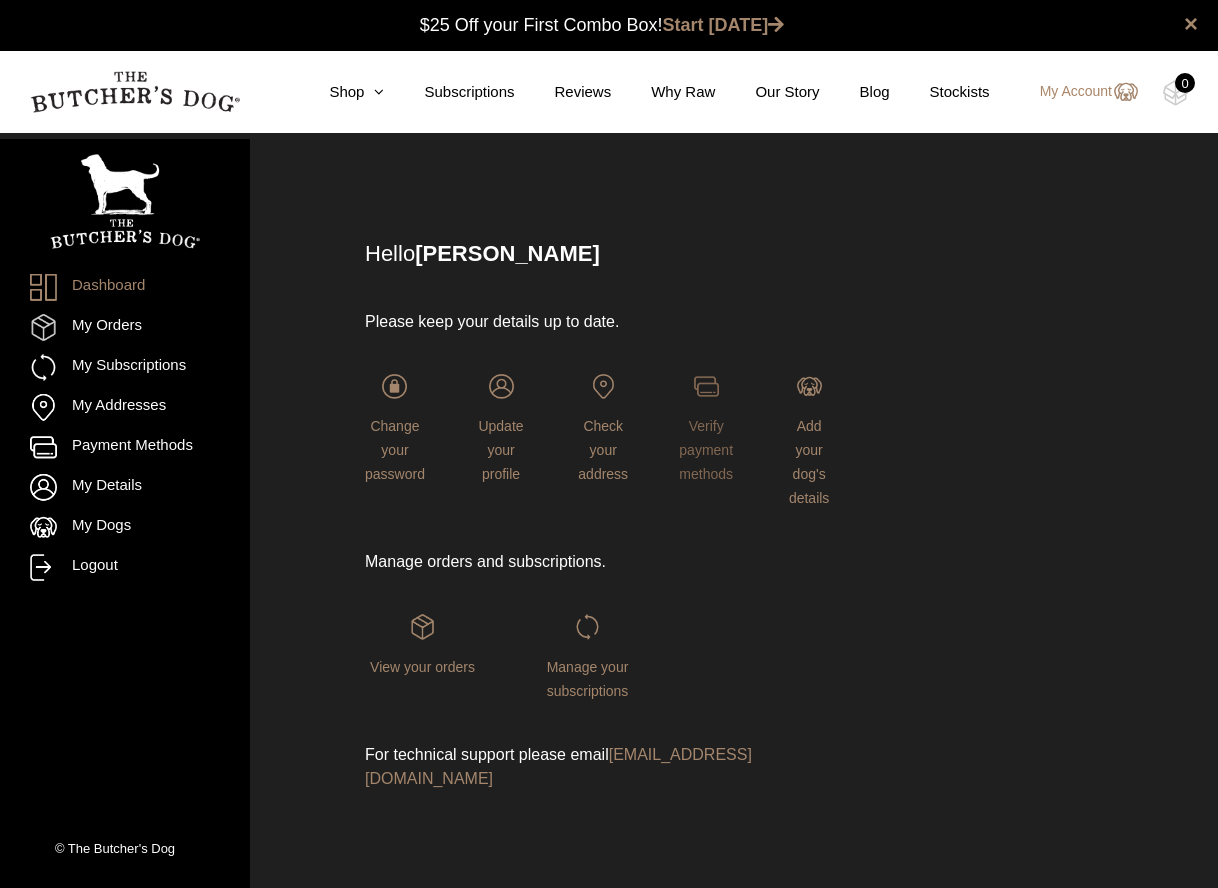click at bounding box center [706, 386] 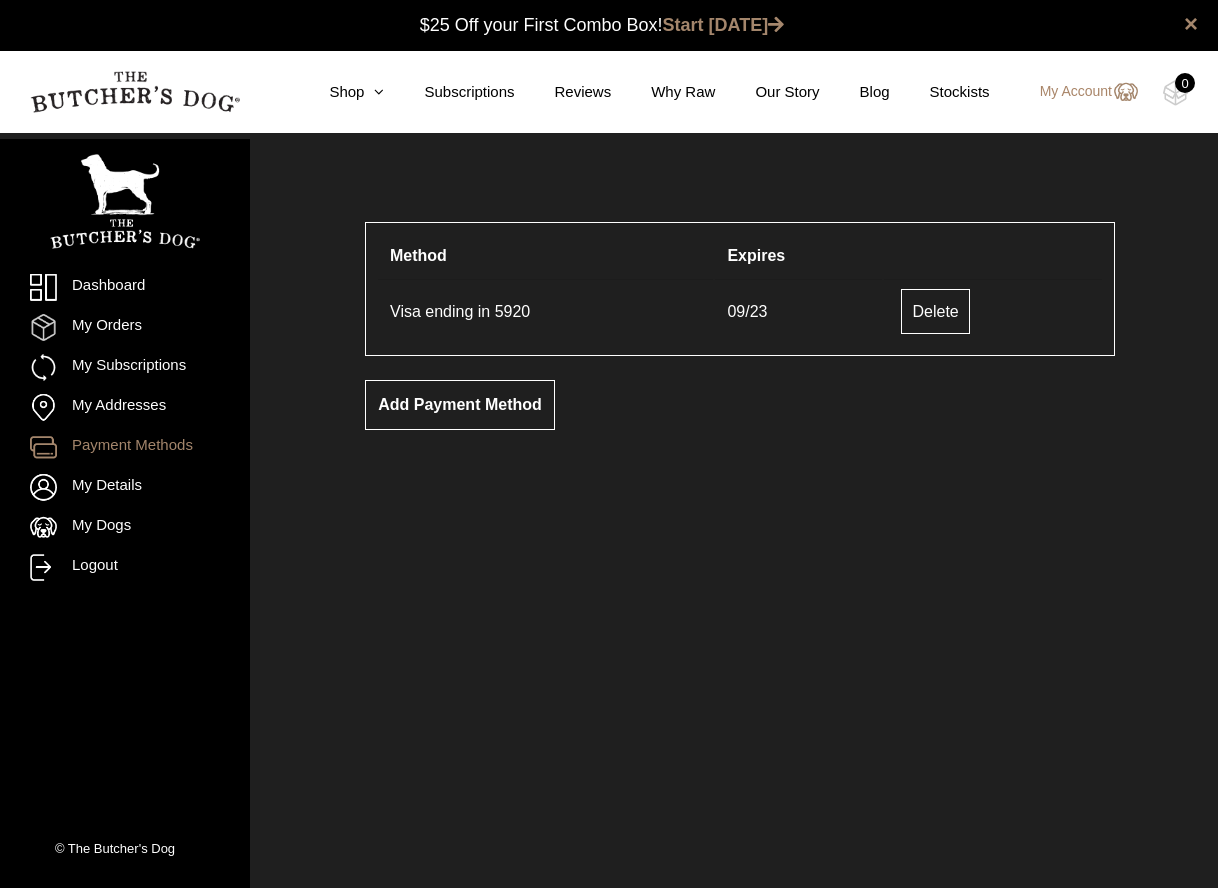 scroll, scrollTop: 0, scrollLeft: 0, axis: both 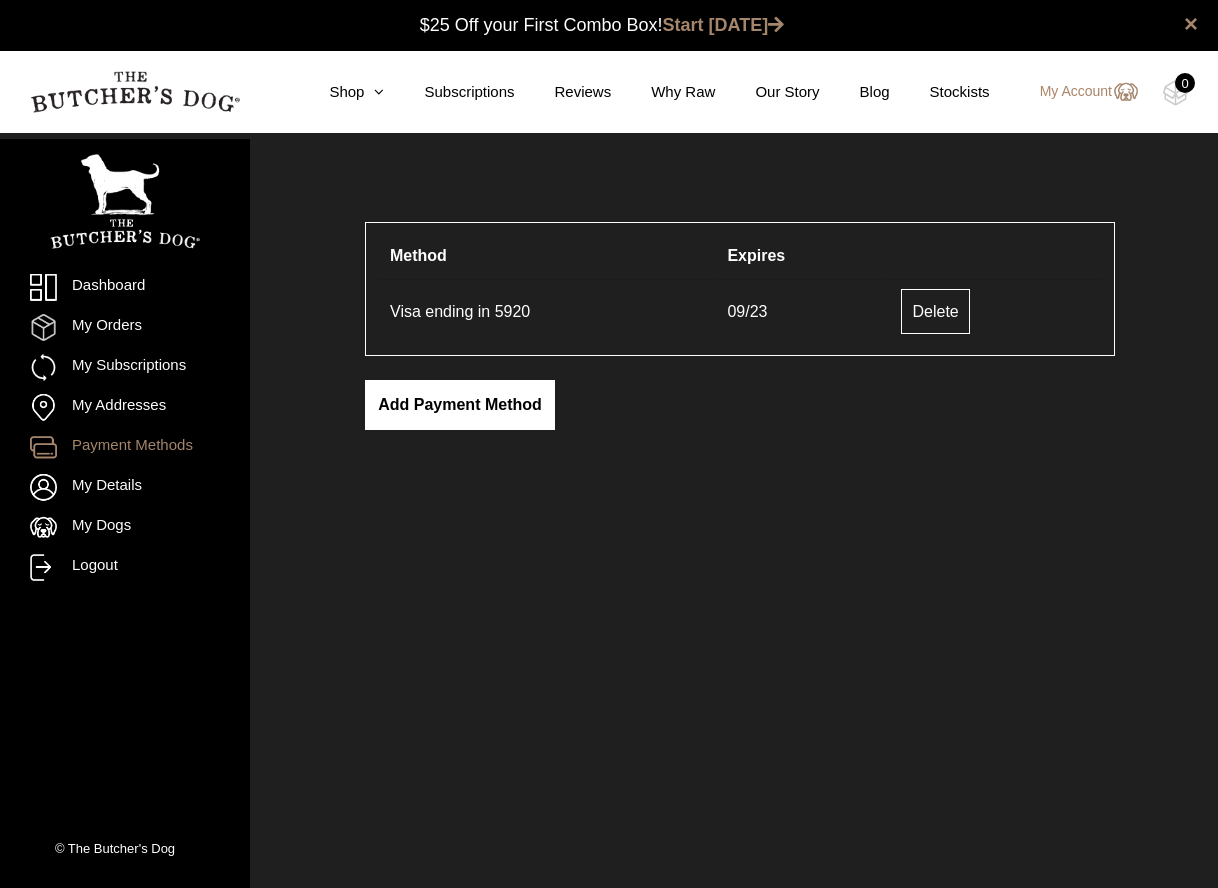 click on "Add payment method" at bounding box center (460, 405) 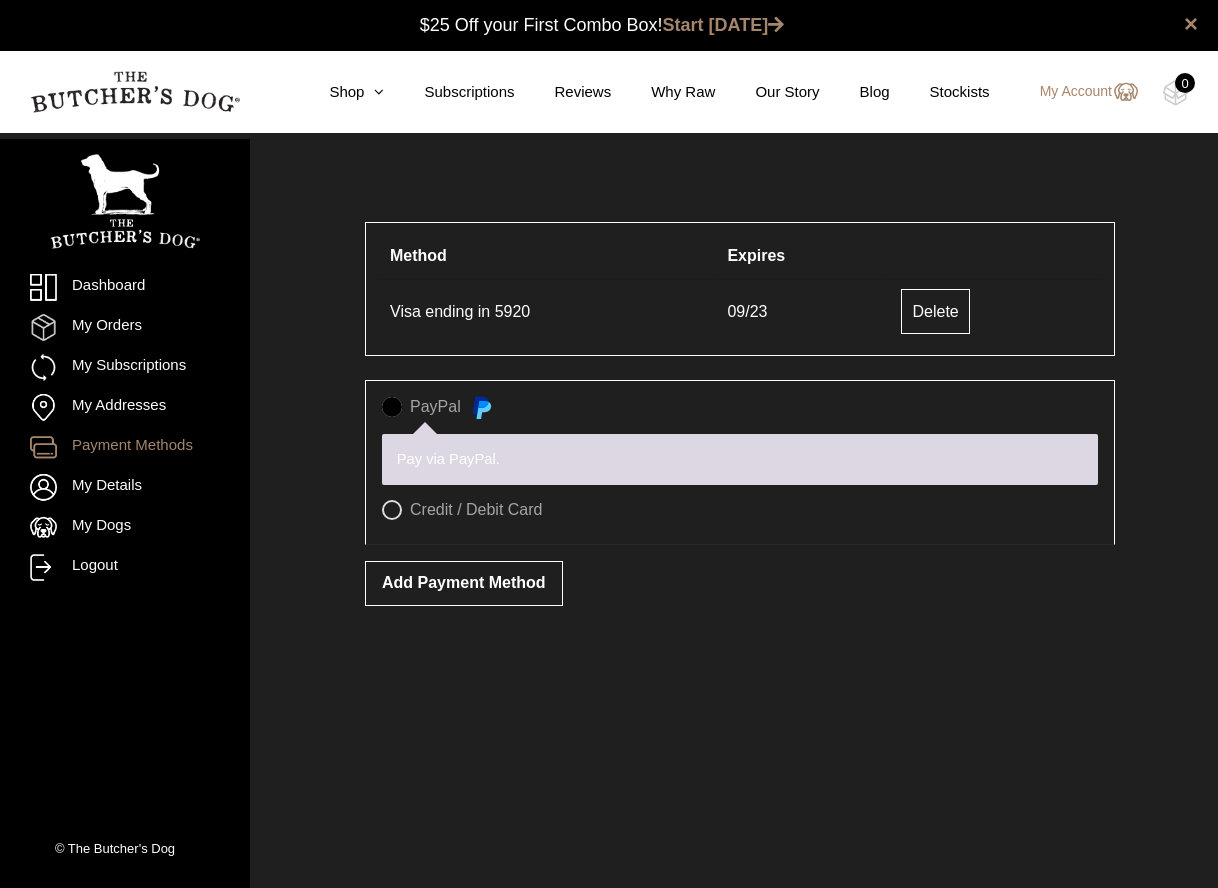 scroll, scrollTop: 0, scrollLeft: 0, axis: both 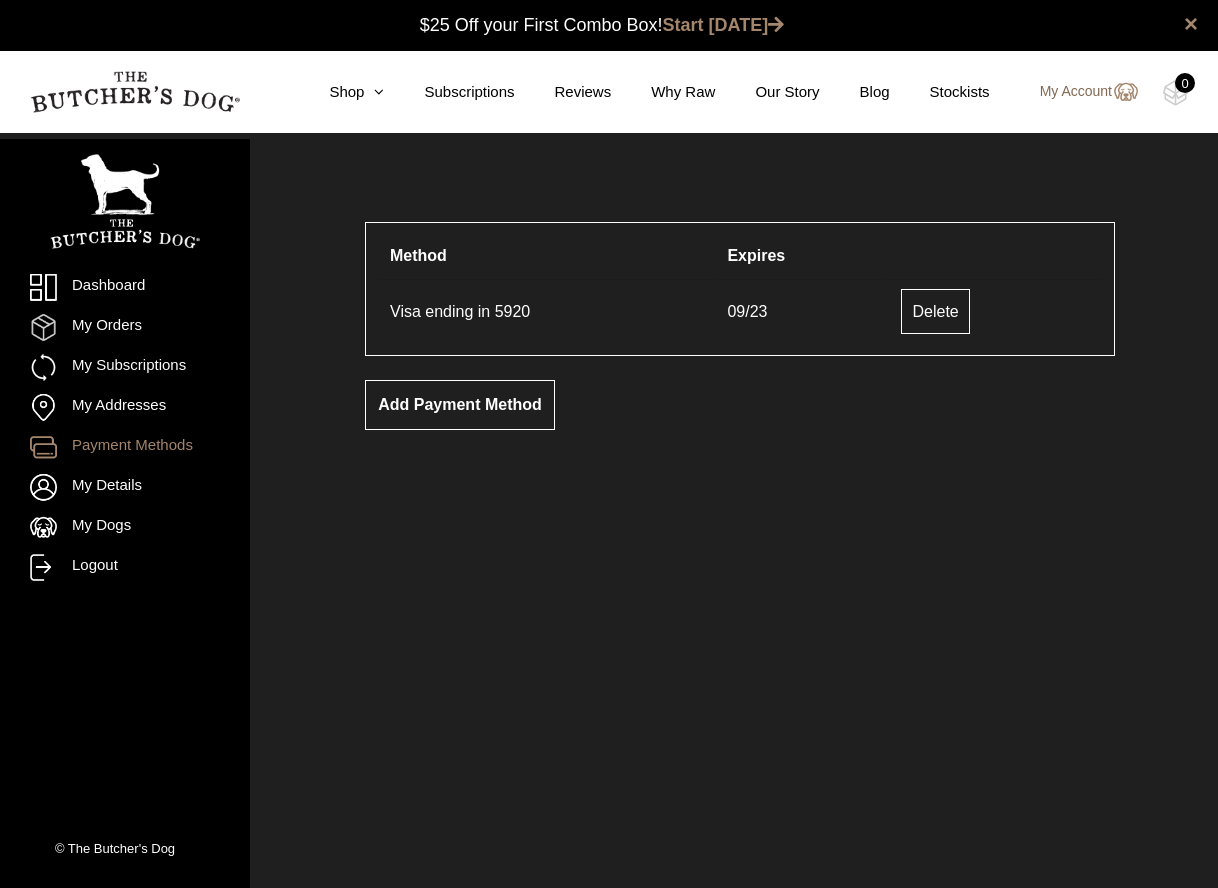 click on "My
Account" at bounding box center (1079, 92) 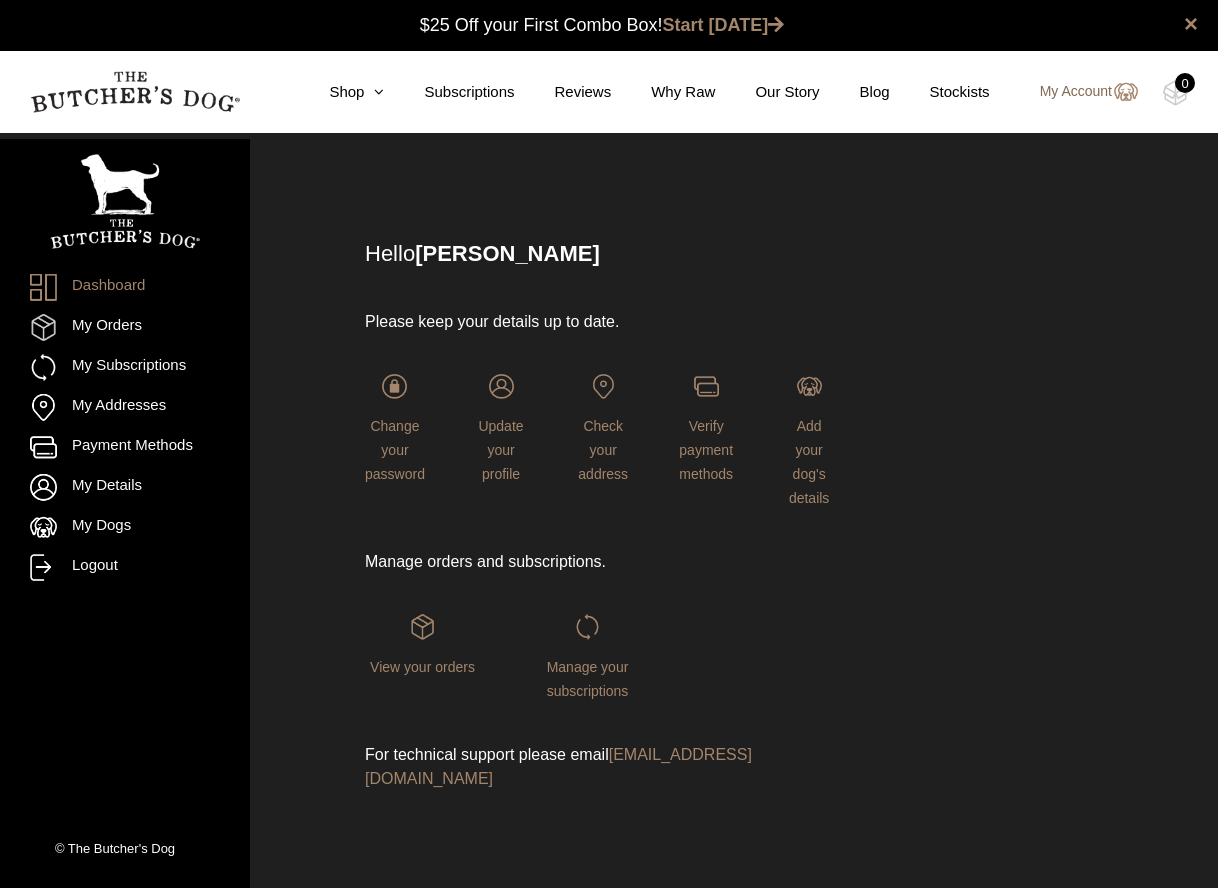 scroll, scrollTop: 0, scrollLeft: 0, axis: both 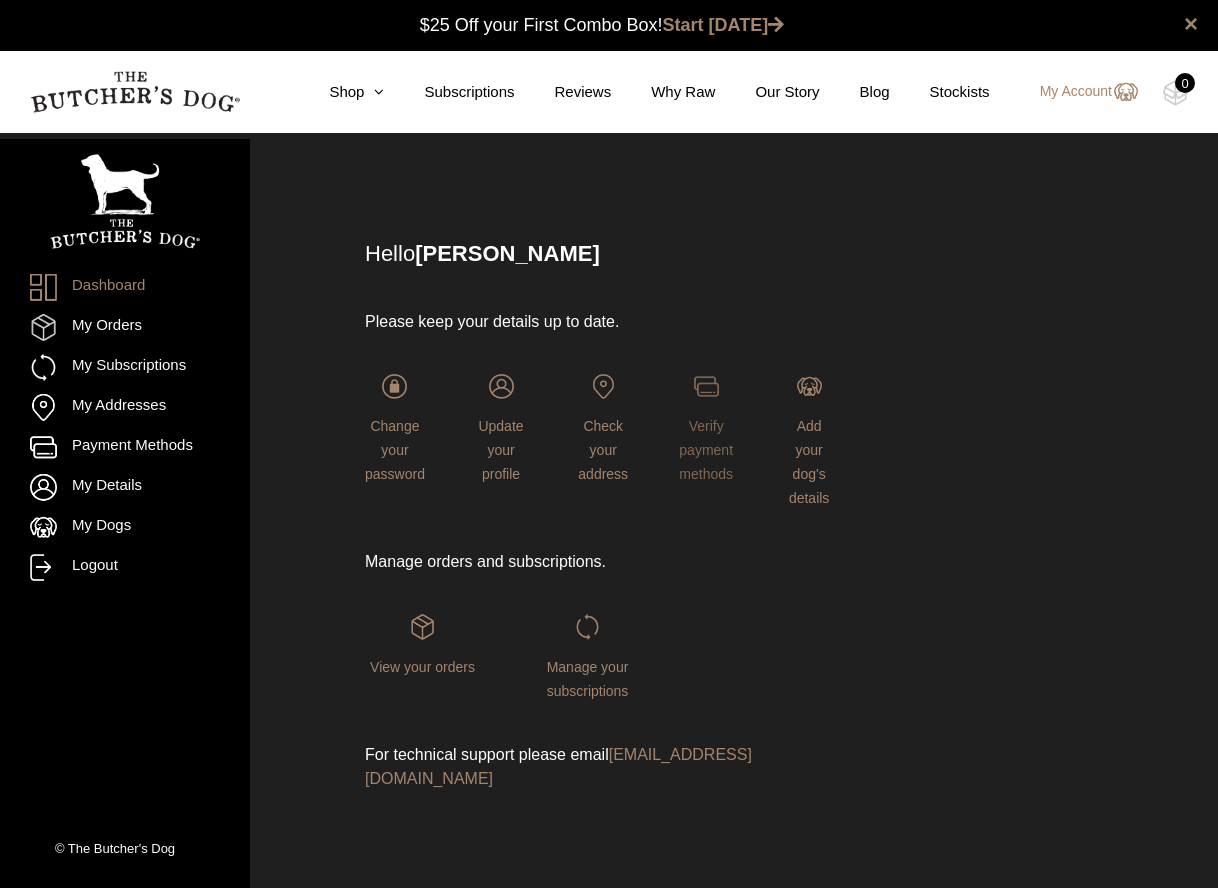 click at bounding box center (706, 386) 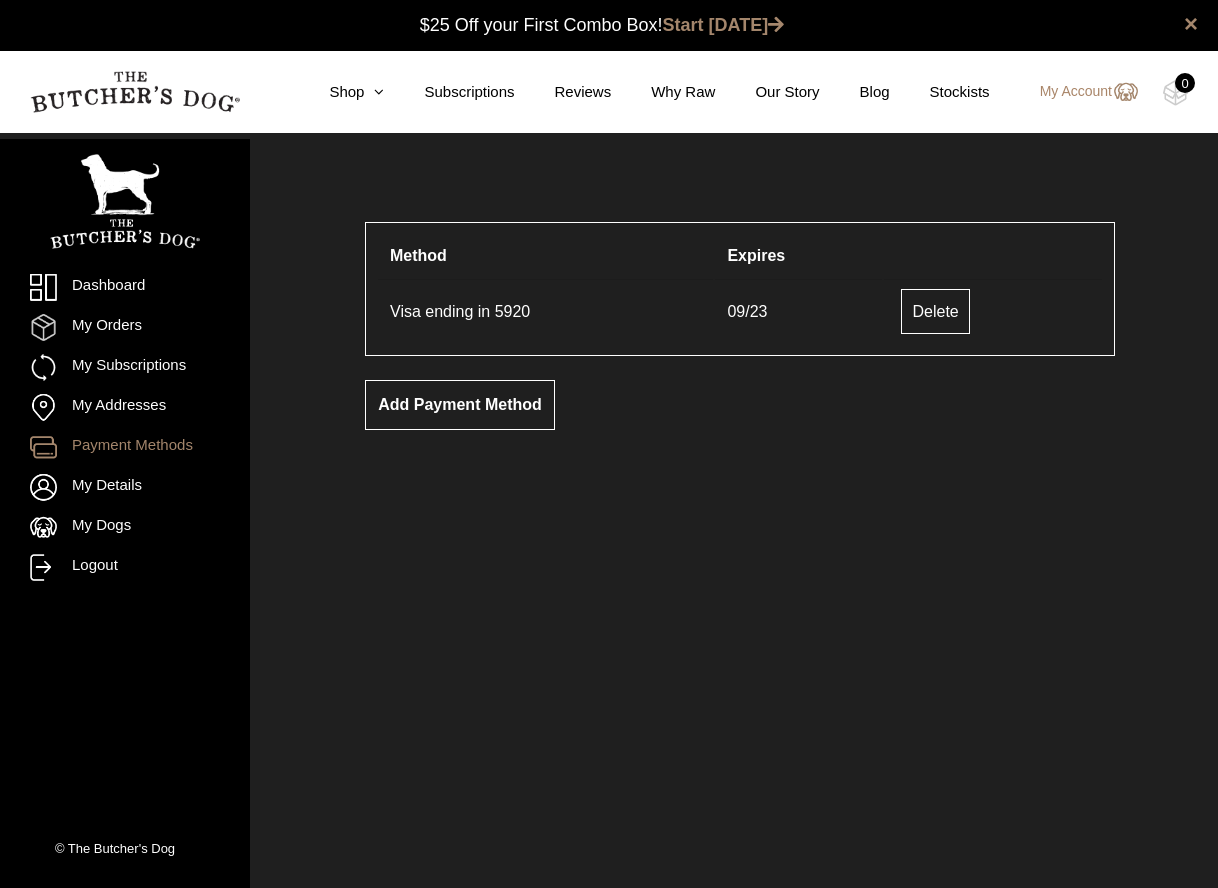 scroll, scrollTop: 0, scrollLeft: 0, axis: both 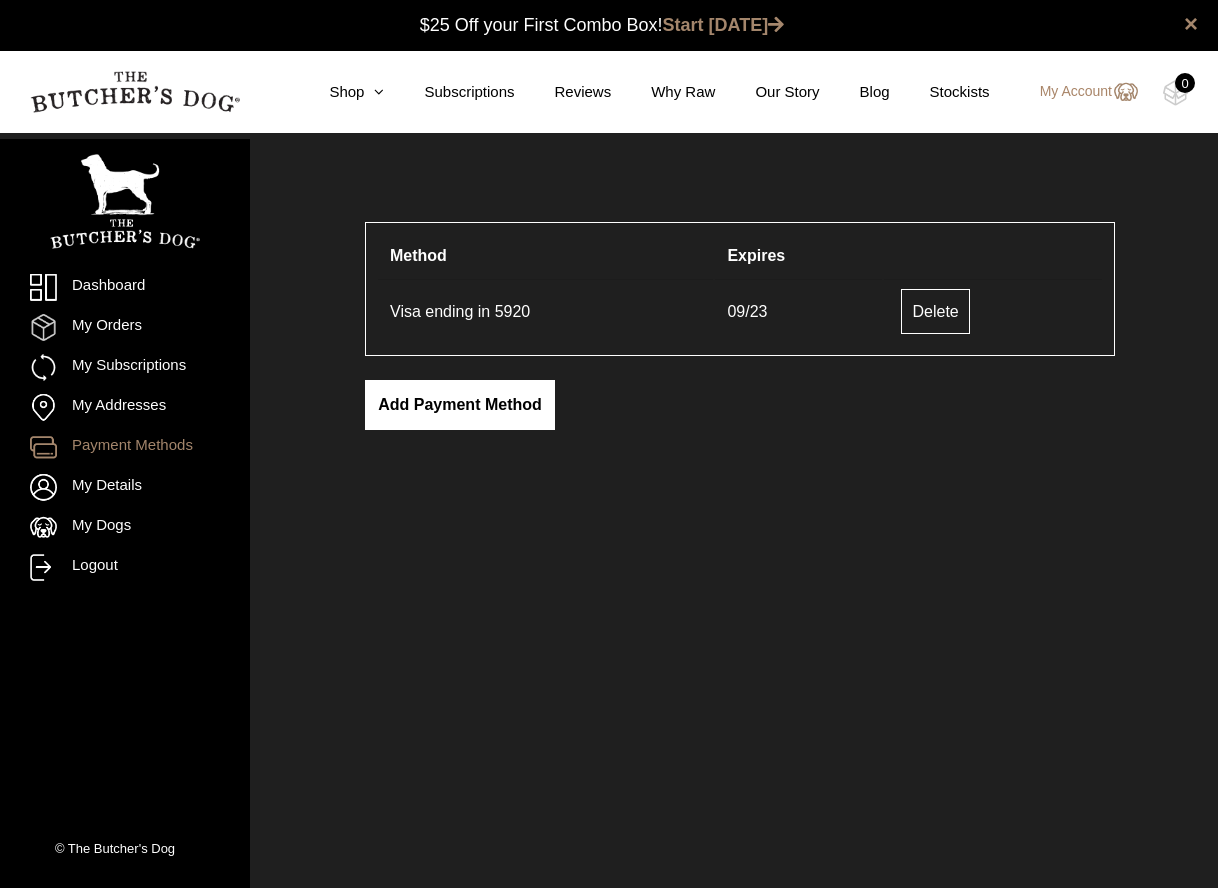 click on "Add payment method" at bounding box center [460, 405] 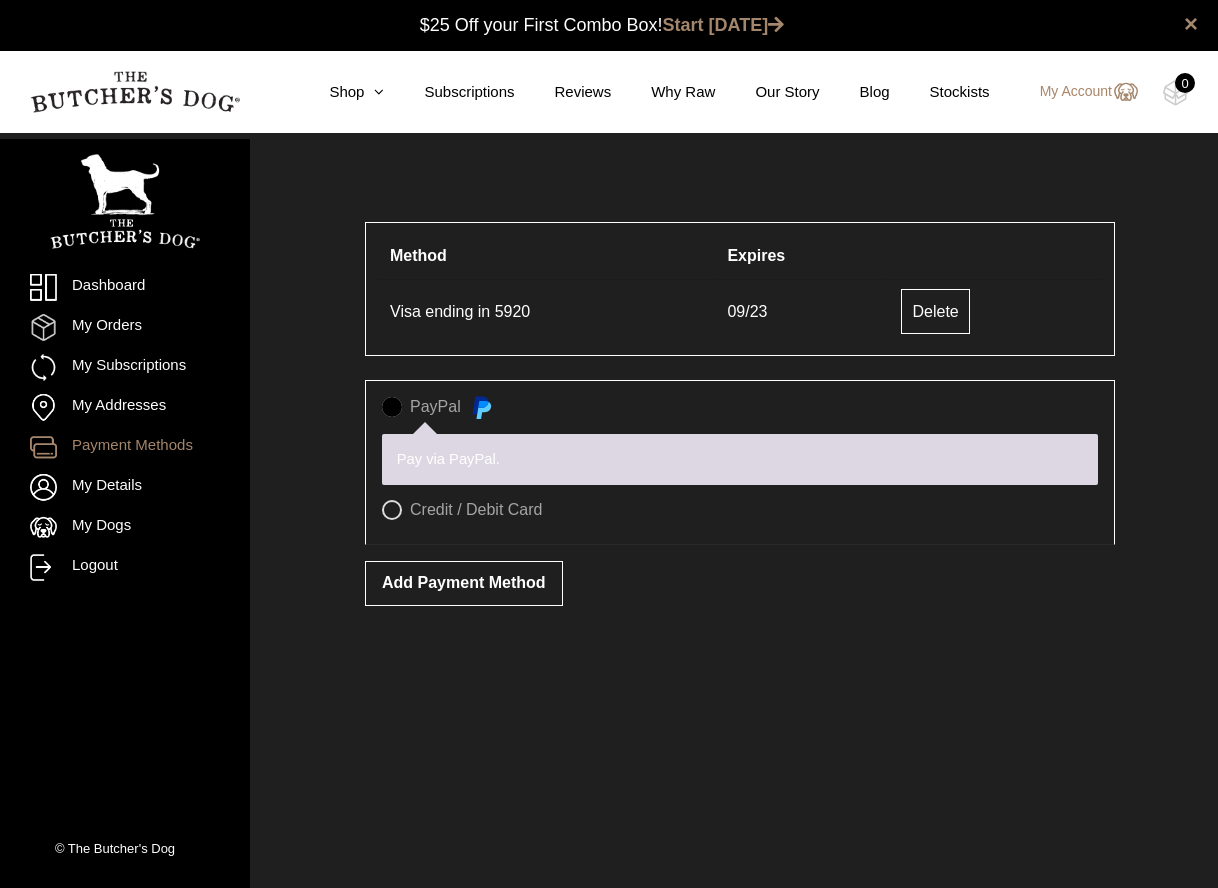scroll, scrollTop: 0, scrollLeft: 0, axis: both 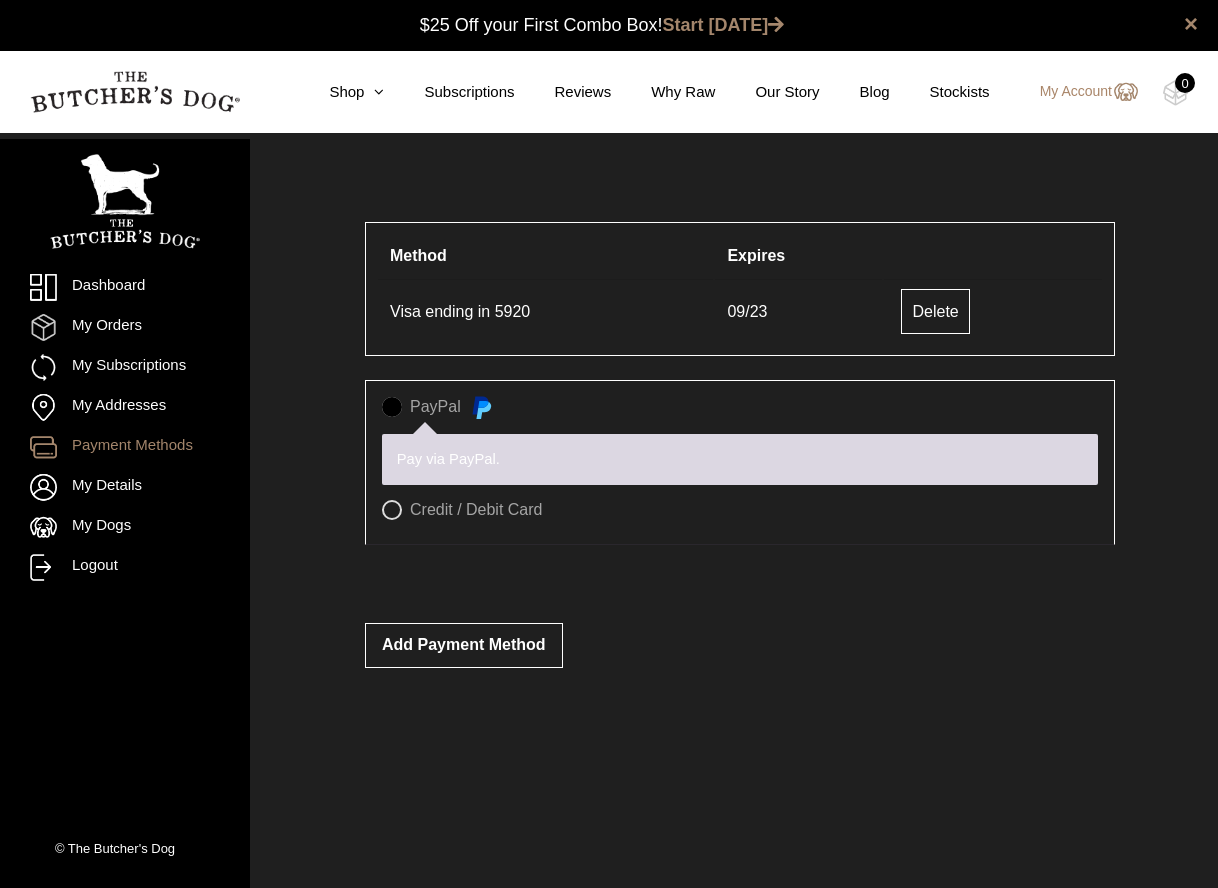 click on "Pay via PayPal." at bounding box center (740, 460) 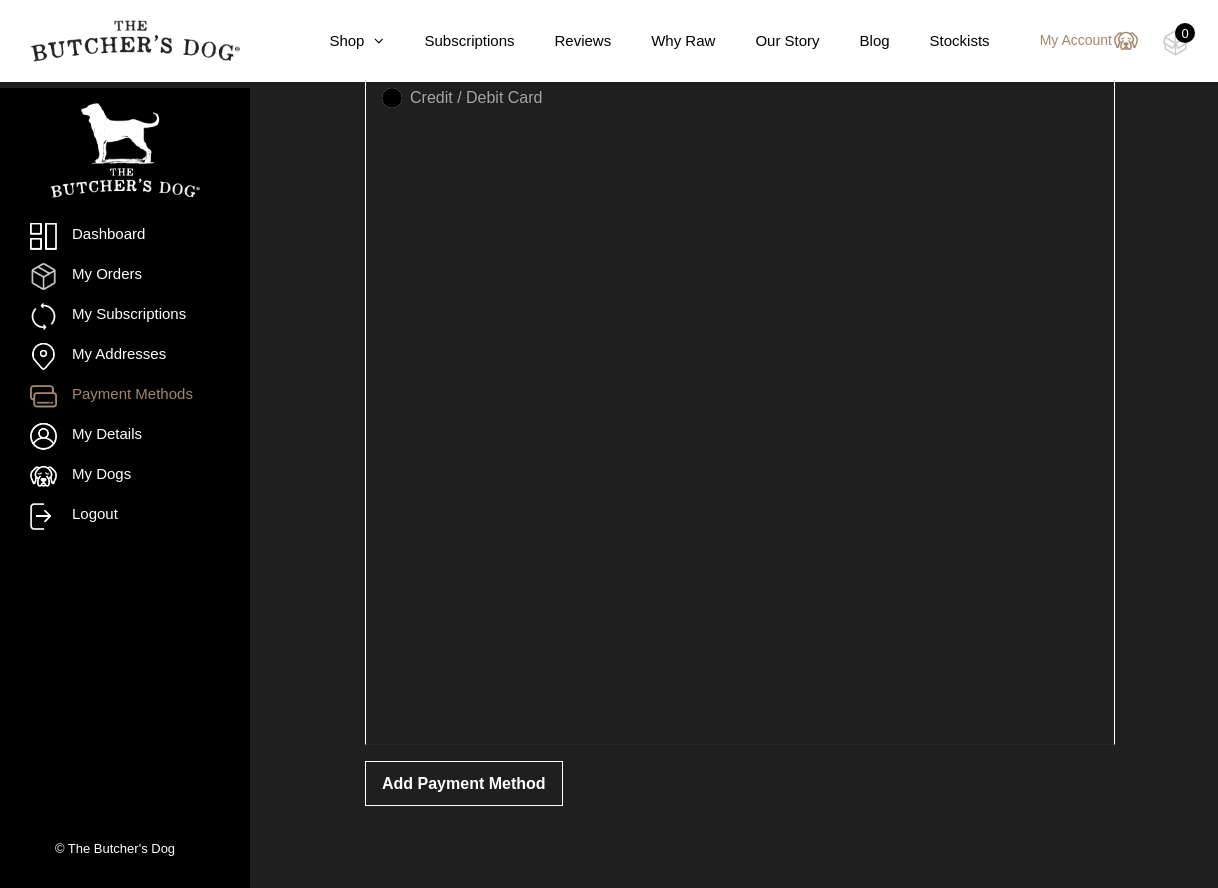scroll, scrollTop: 339, scrollLeft: 0, axis: vertical 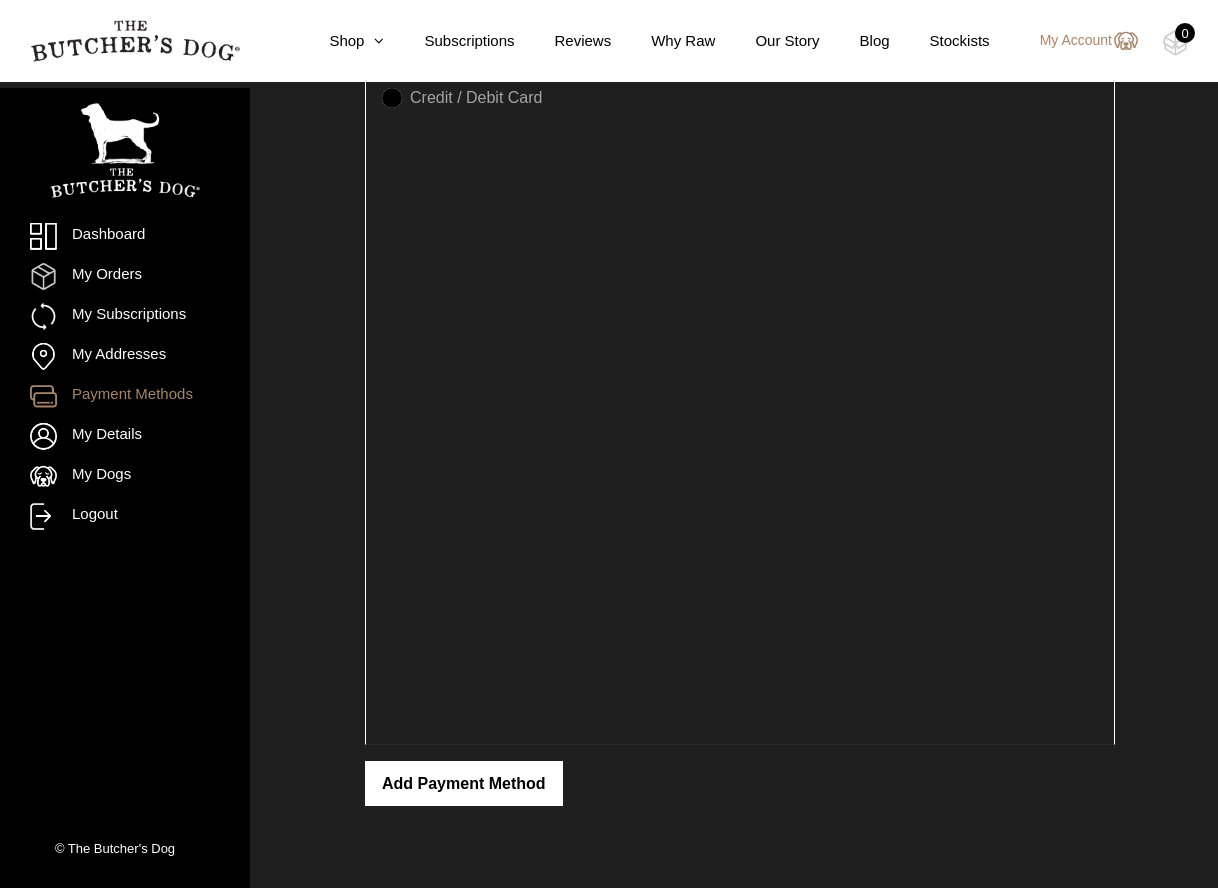 click on "Add payment method" at bounding box center [464, 783] 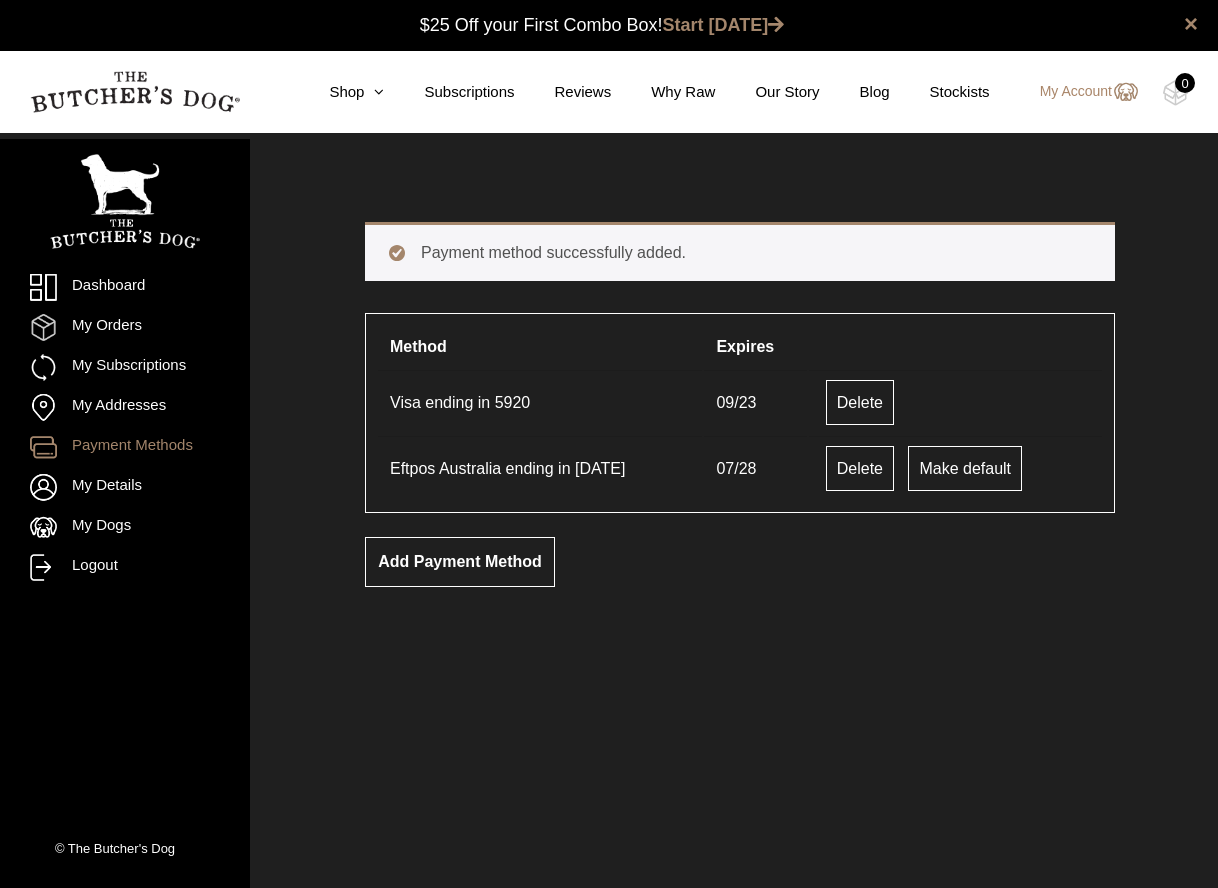 scroll, scrollTop: 0, scrollLeft: 0, axis: both 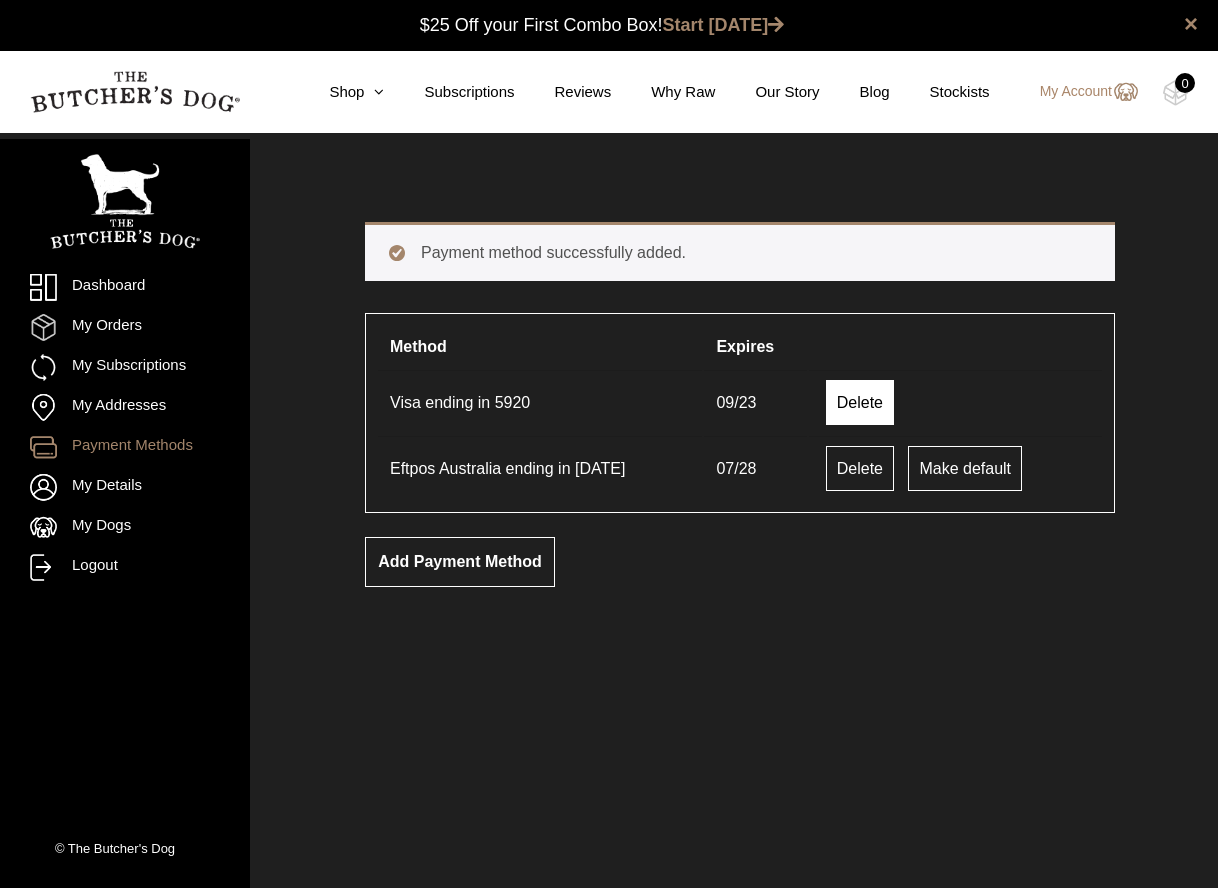 click on "Delete" at bounding box center (860, 402) 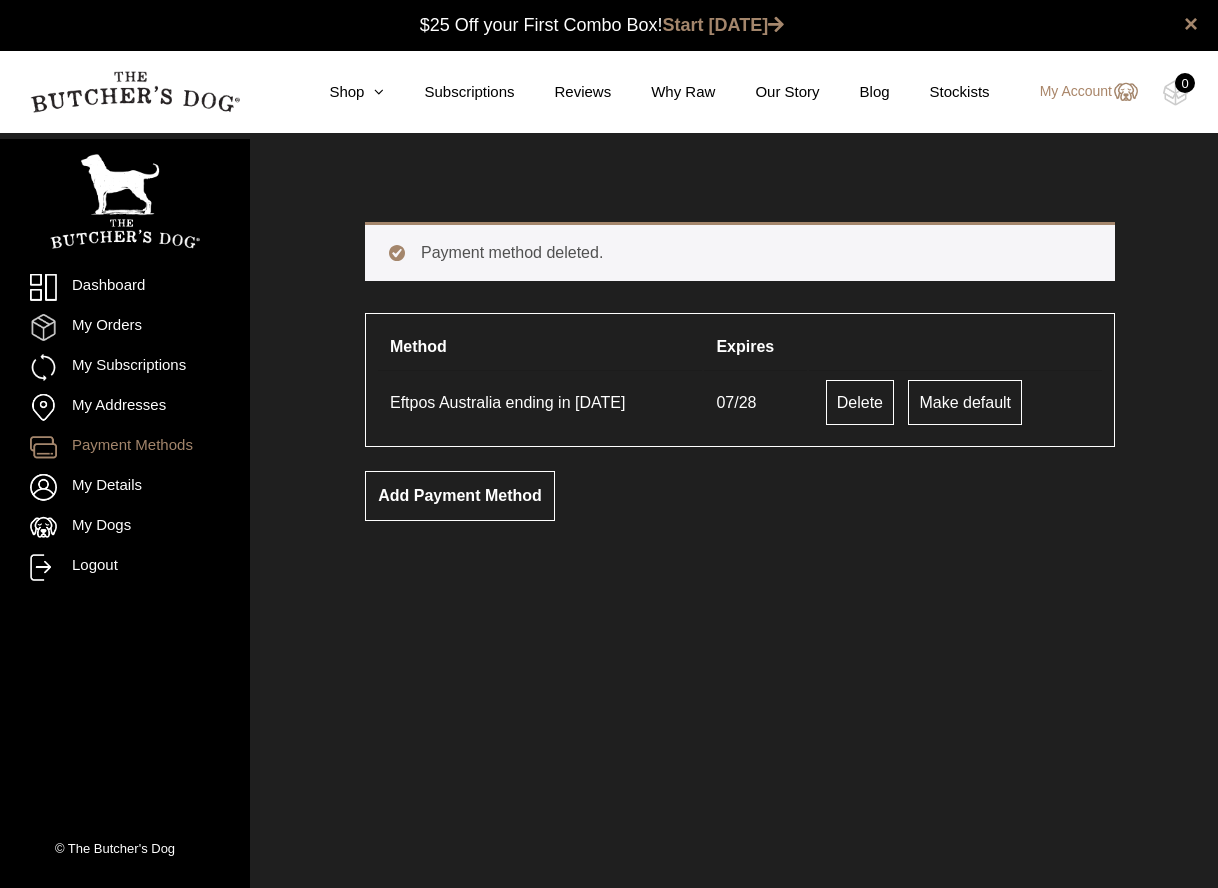 scroll, scrollTop: 0, scrollLeft: 0, axis: both 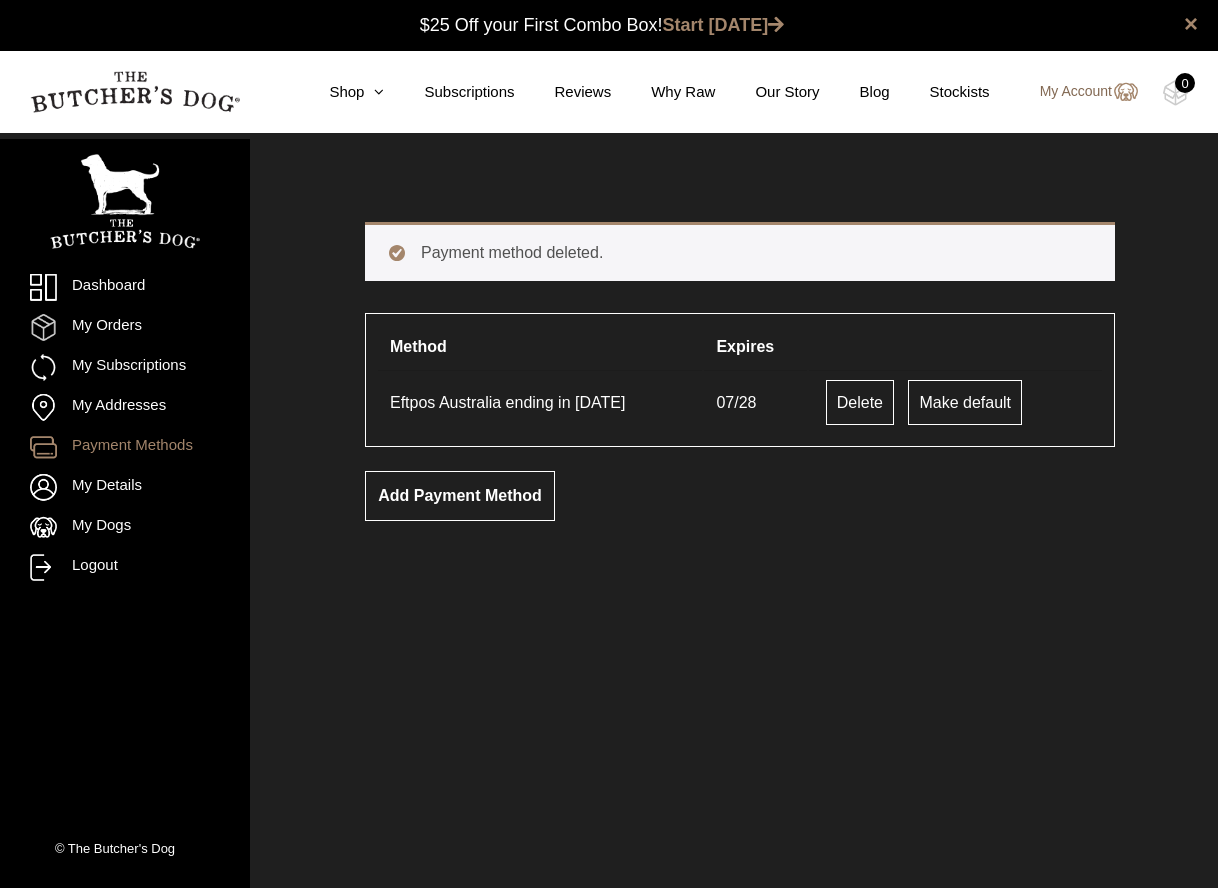 click on "My
Account" at bounding box center [1079, 92] 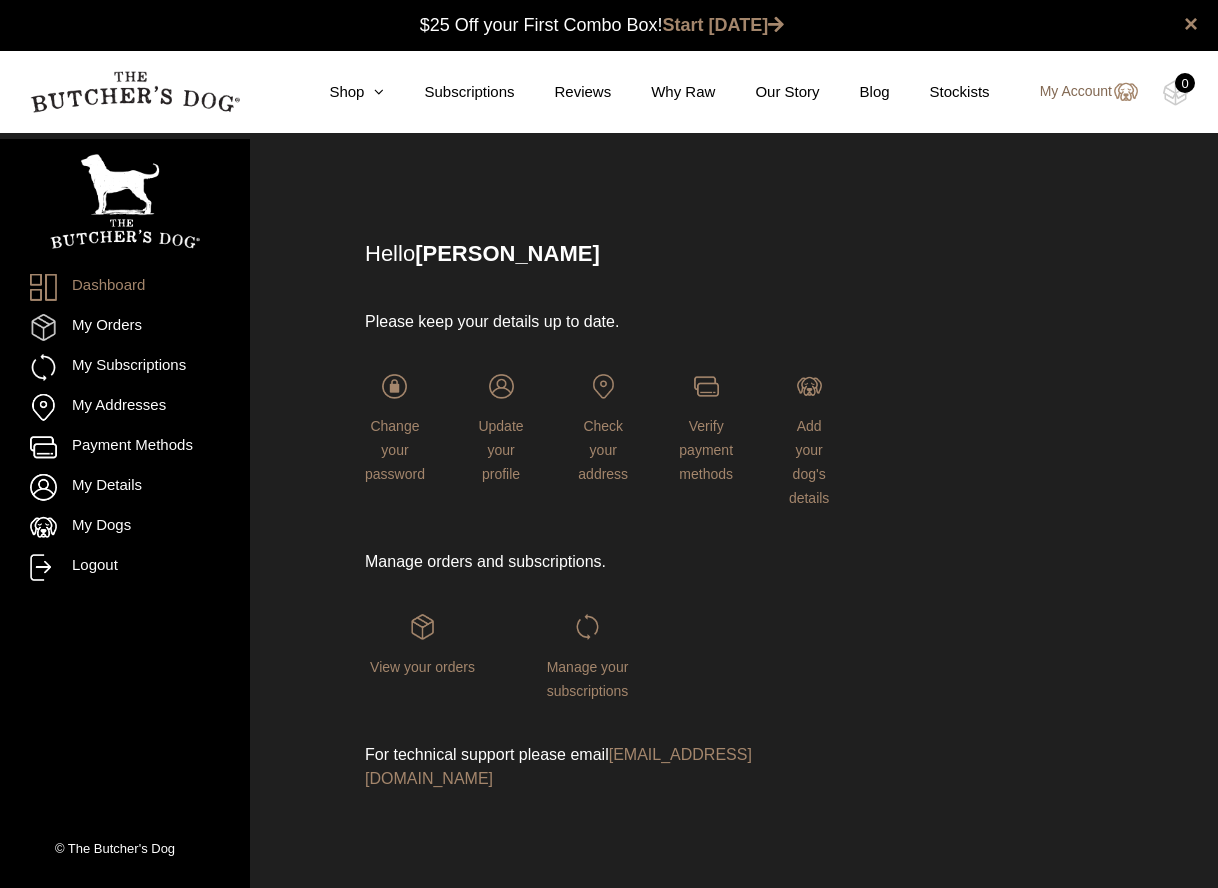 scroll, scrollTop: 0, scrollLeft: 0, axis: both 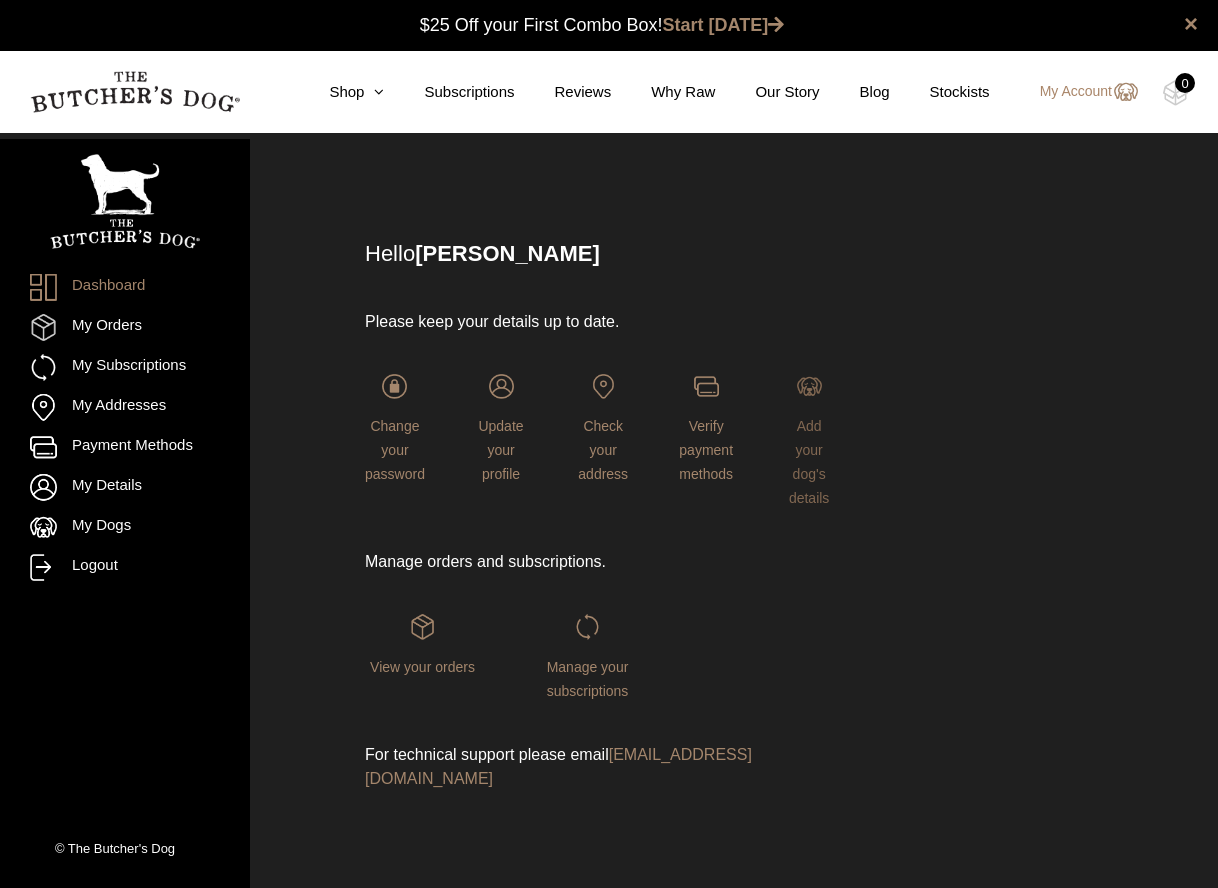 click on "Add your dog's details" at bounding box center (809, 462) 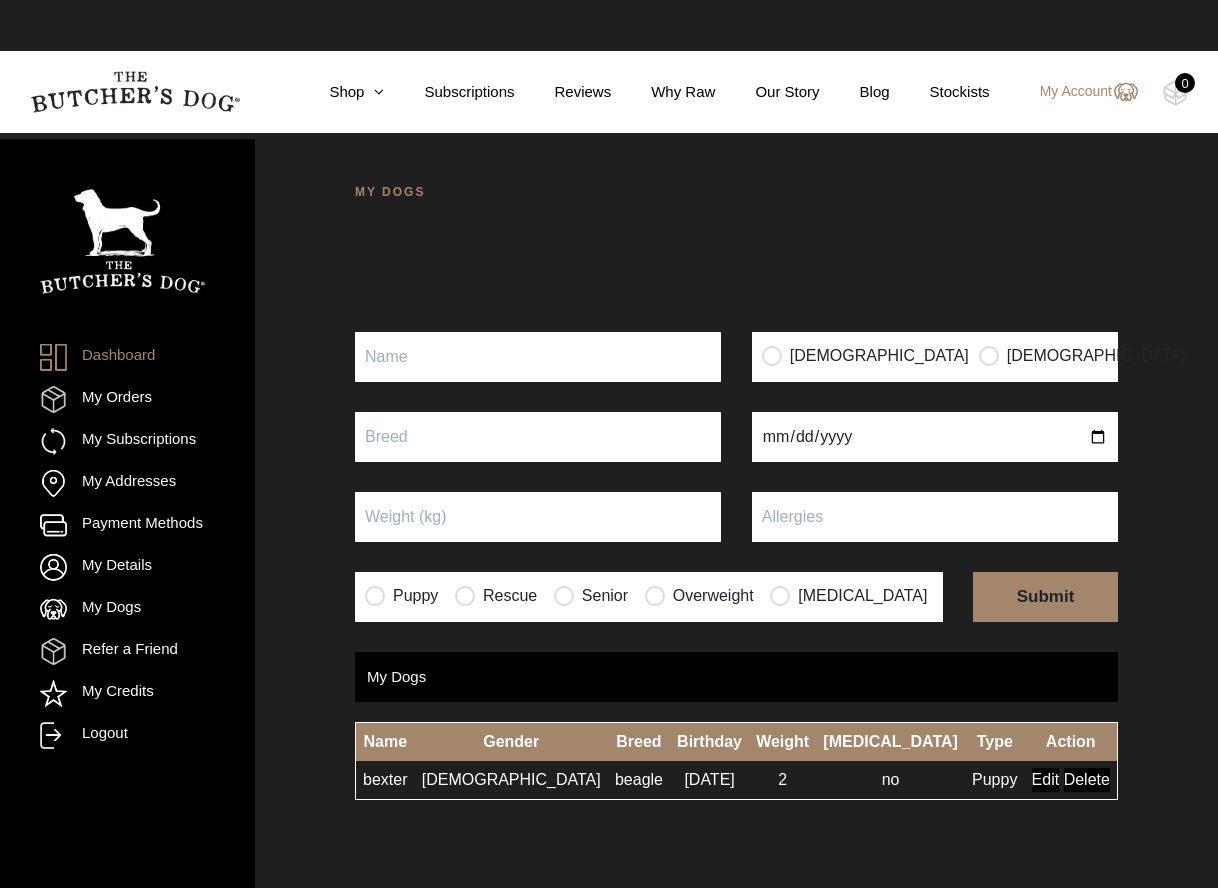 scroll, scrollTop: 0, scrollLeft: 0, axis: both 